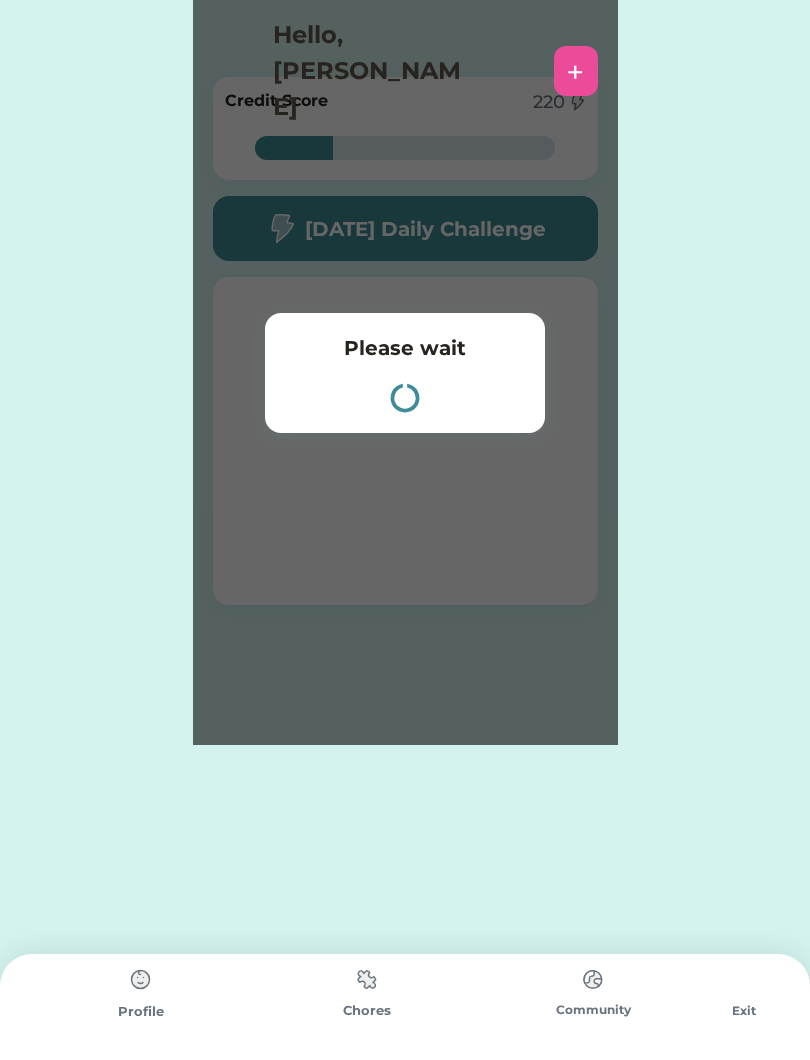scroll, scrollTop: 0, scrollLeft: 0, axis: both 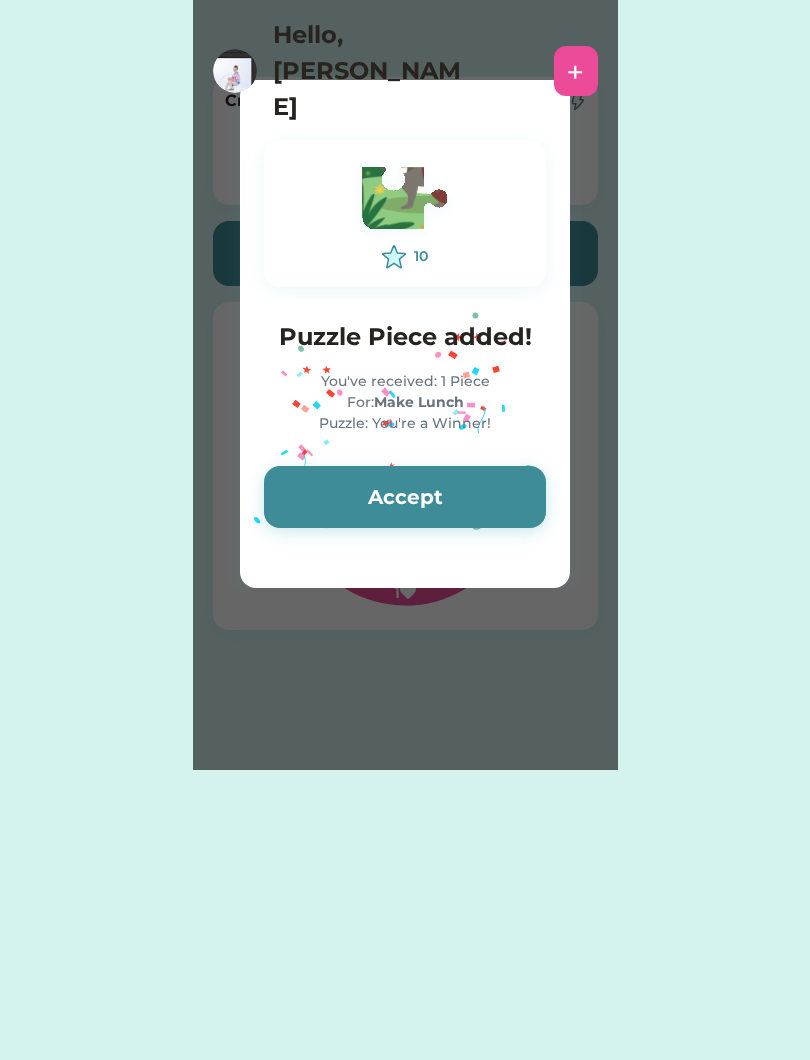 click on "Accept" at bounding box center (405, 497) 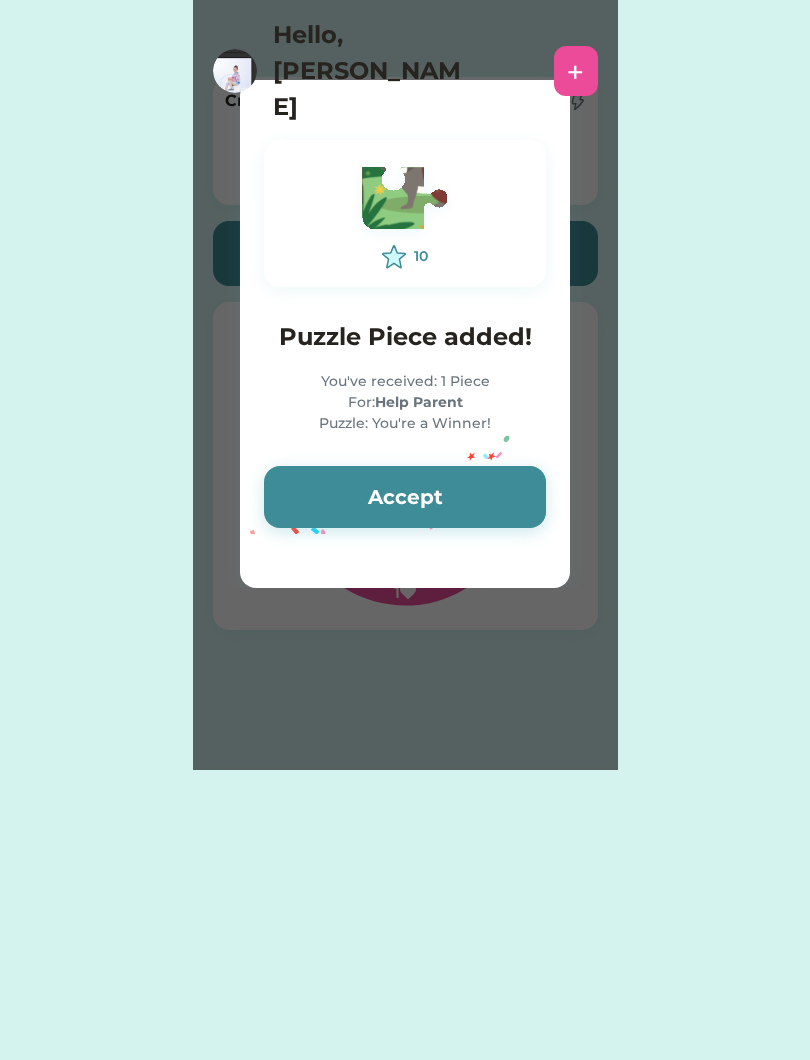 click on "Accept" at bounding box center (405, 497) 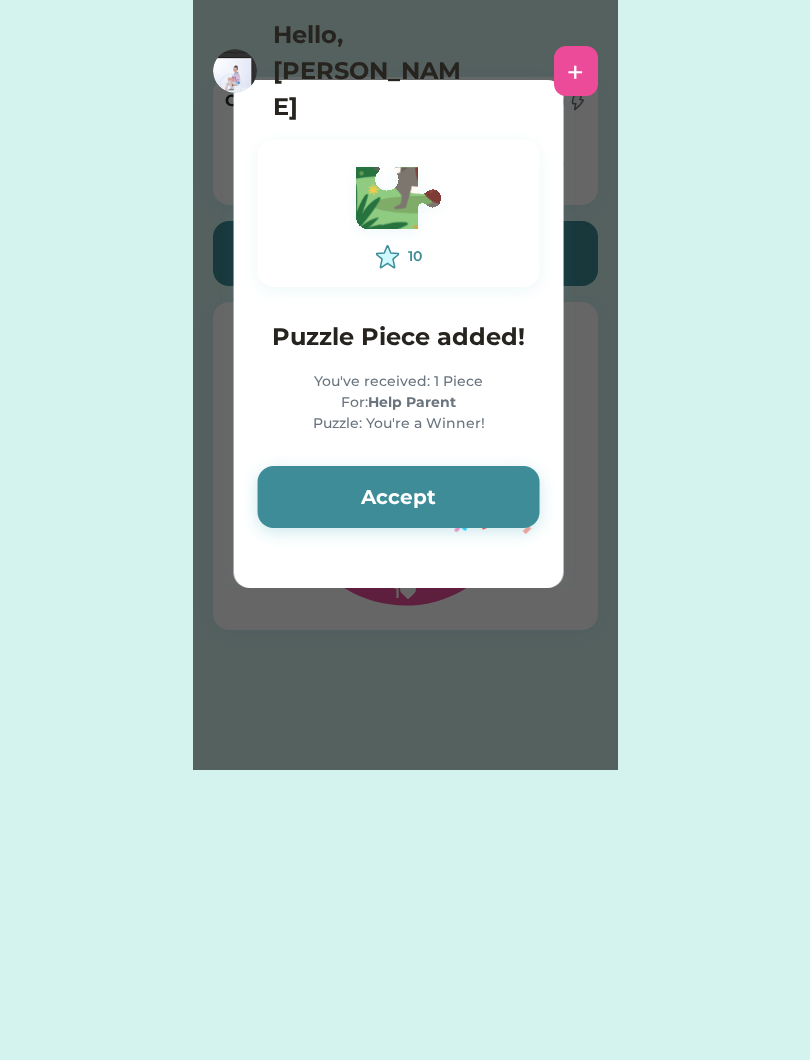 click on "Accept" at bounding box center [399, 497] 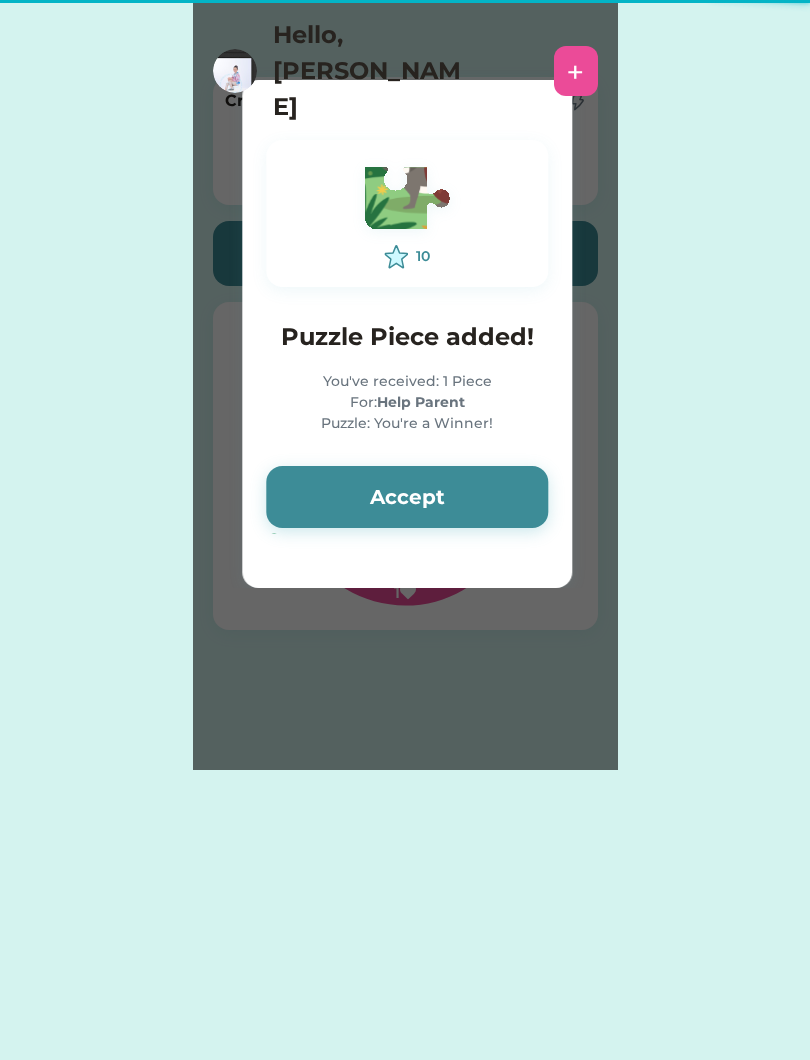 click on "Accept" at bounding box center [407, 497] 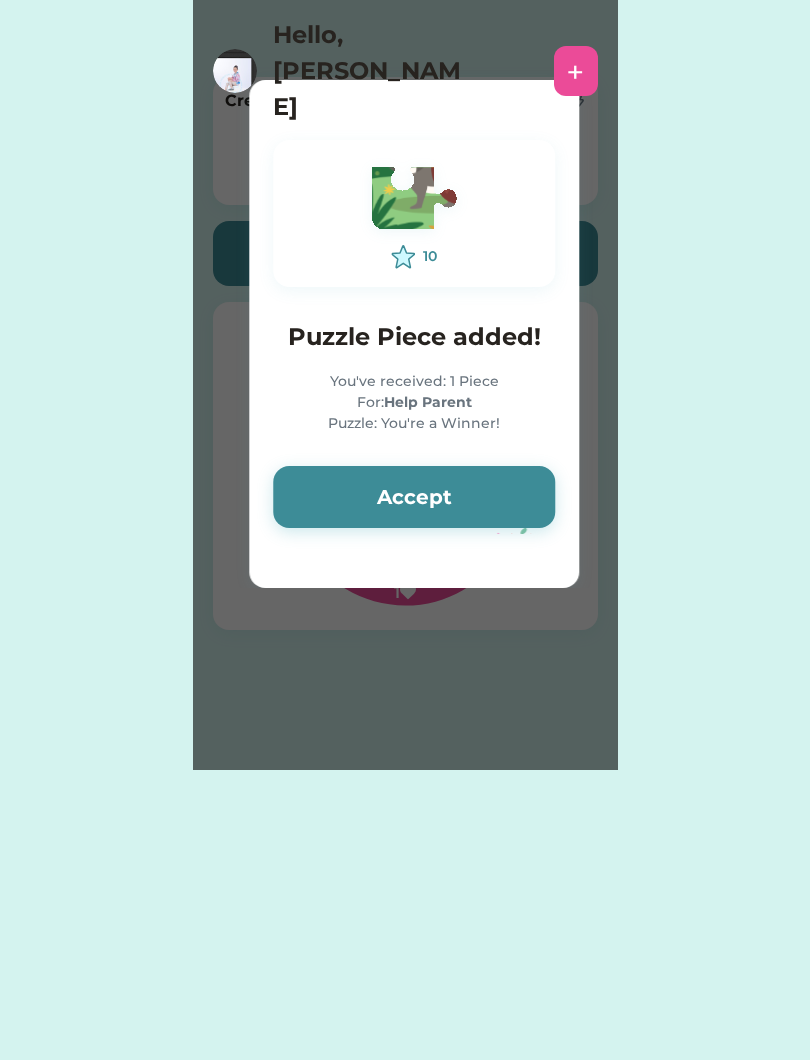 click on "Accept" at bounding box center (414, 497) 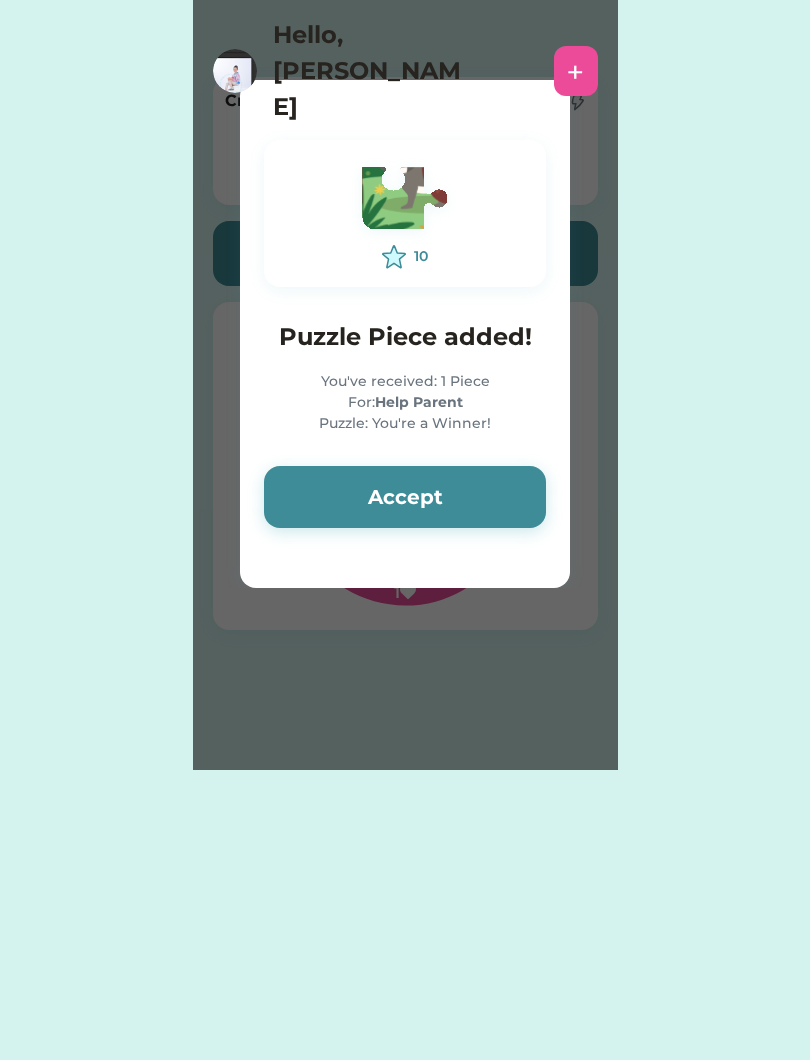 click on "Accept" at bounding box center [405, 497] 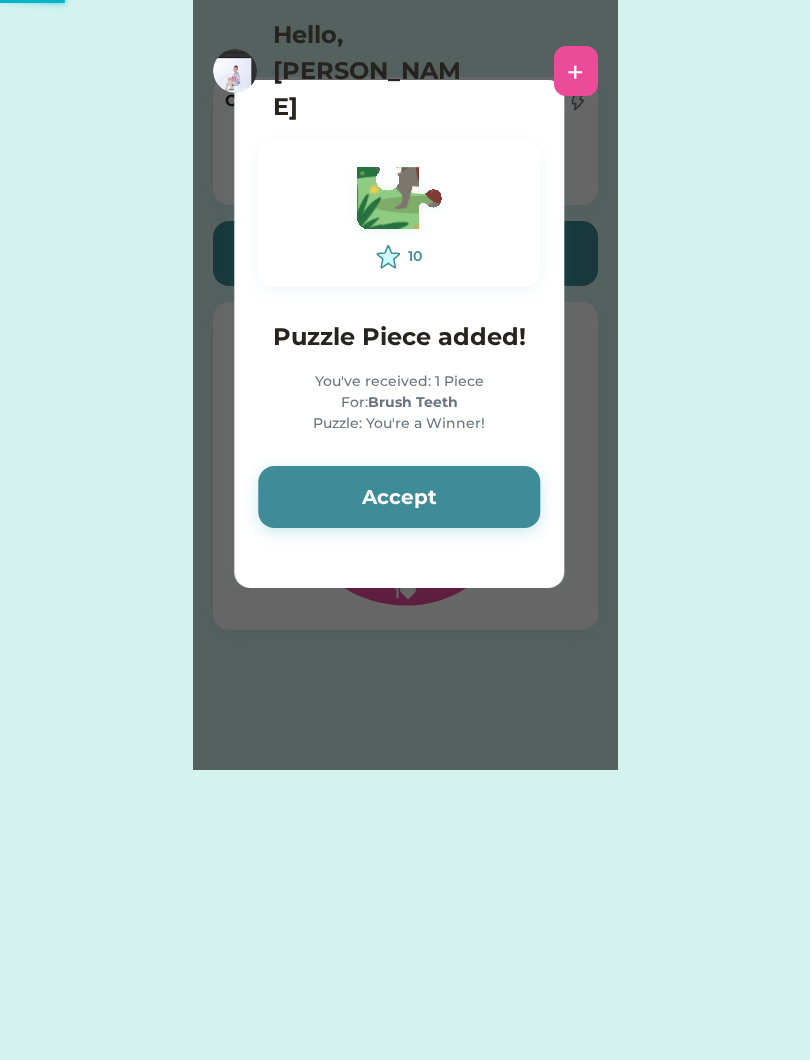 click on "Accept" at bounding box center (399, 497) 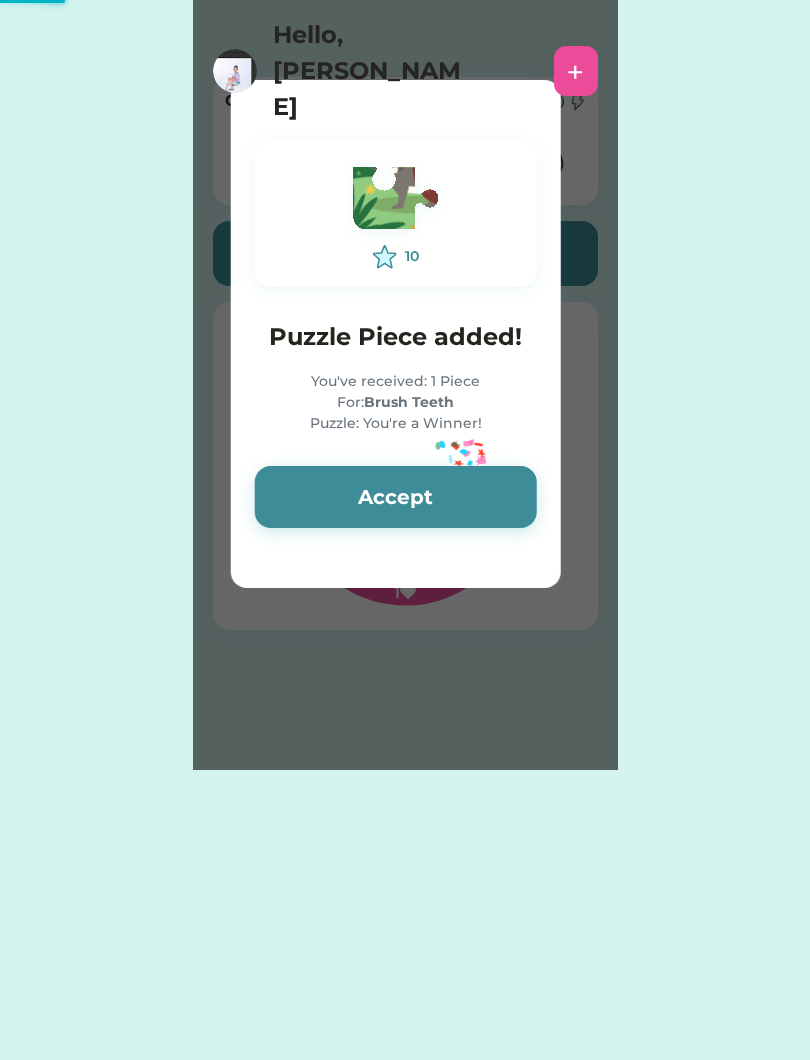 click on "Accept" at bounding box center [396, 497] 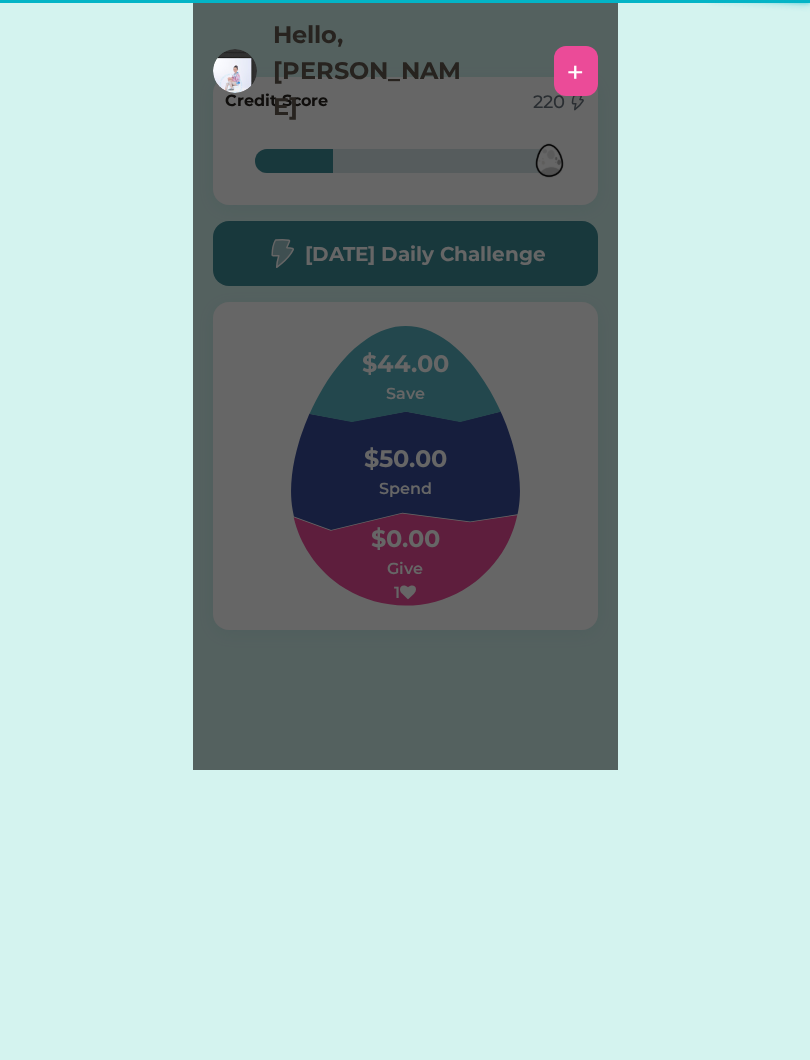 click on "Spend" at bounding box center (405, 489) 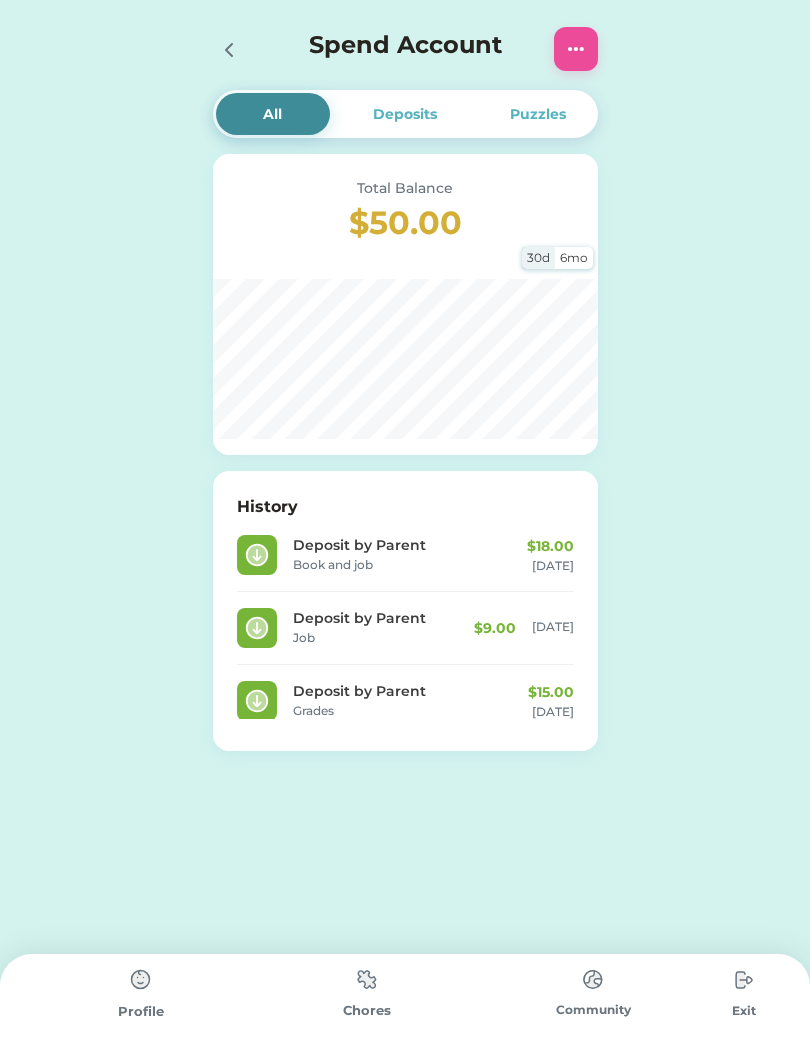 click at bounding box center (235, 49) 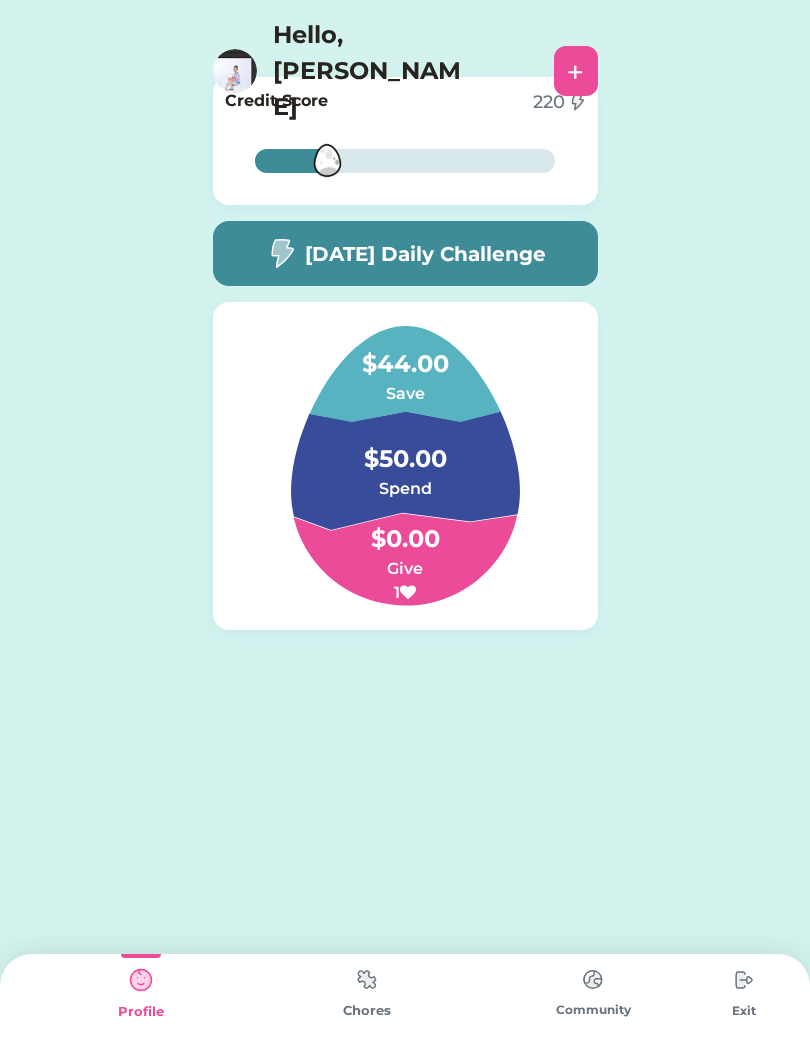 click on "[DATE] Daily Challenge" at bounding box center (425, 254) 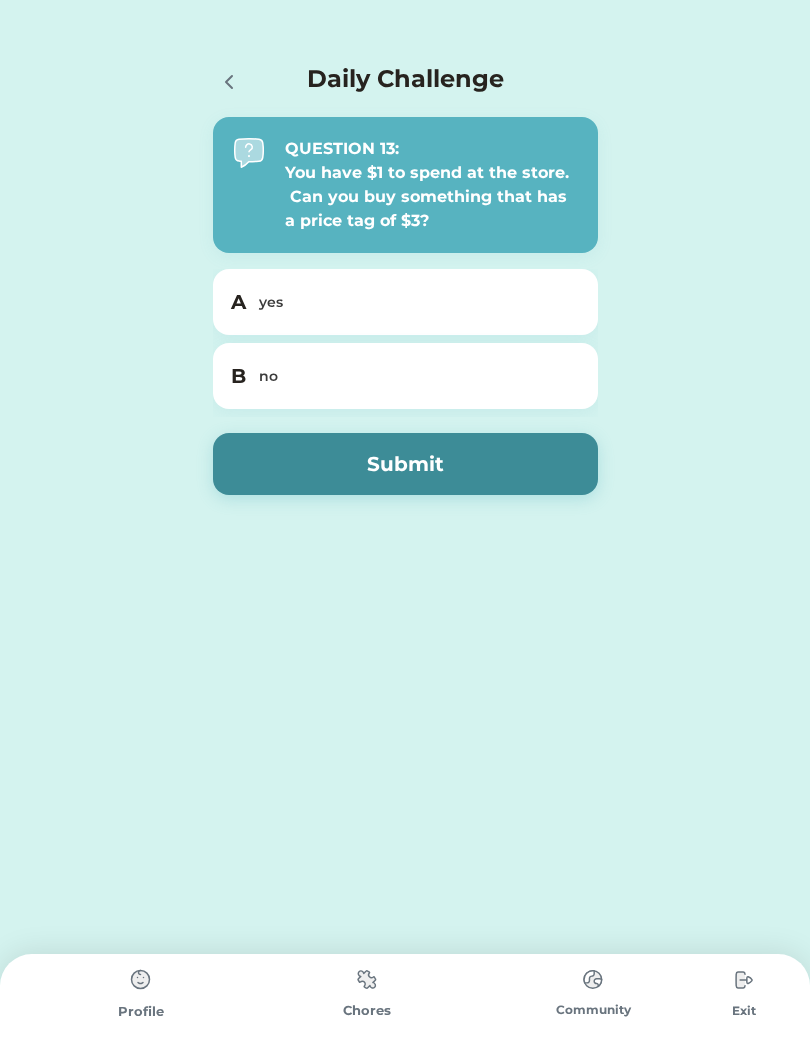 click on "B no" at bounding box center (405, 376) 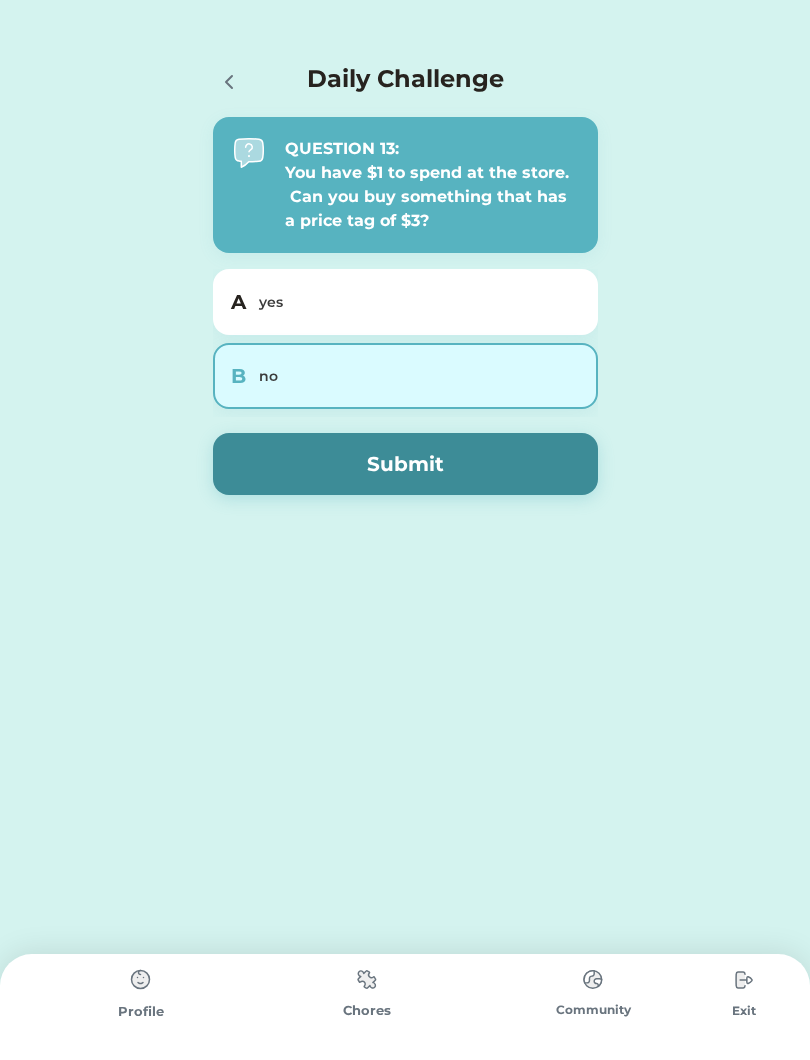 click on "Submit" at bounding box center (405, 464) 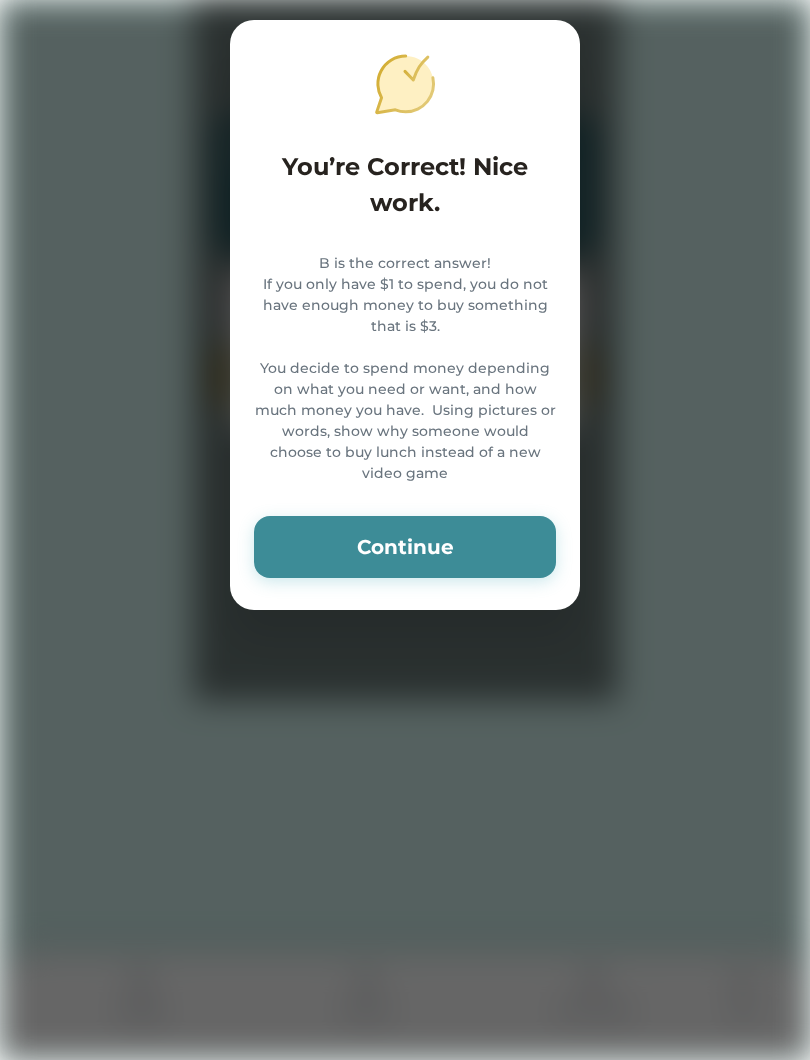 click on "Continue" at bounding box center [405, 547] 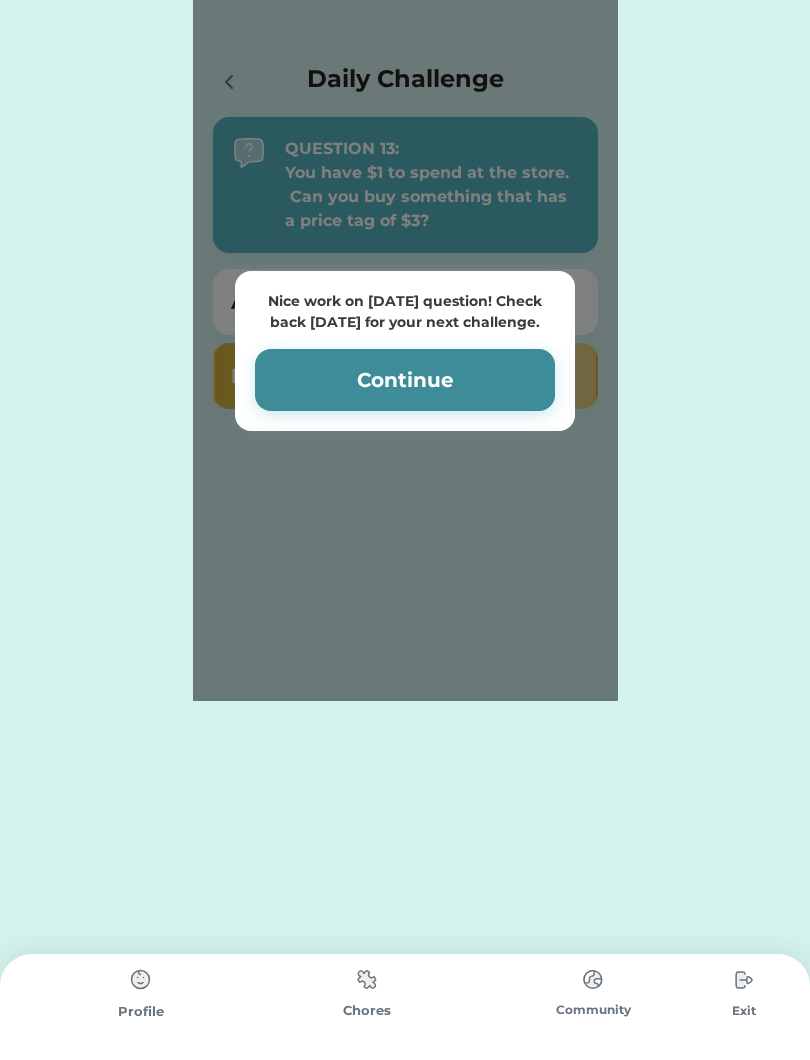 click on "Continue" at bounding box center (405, 380) 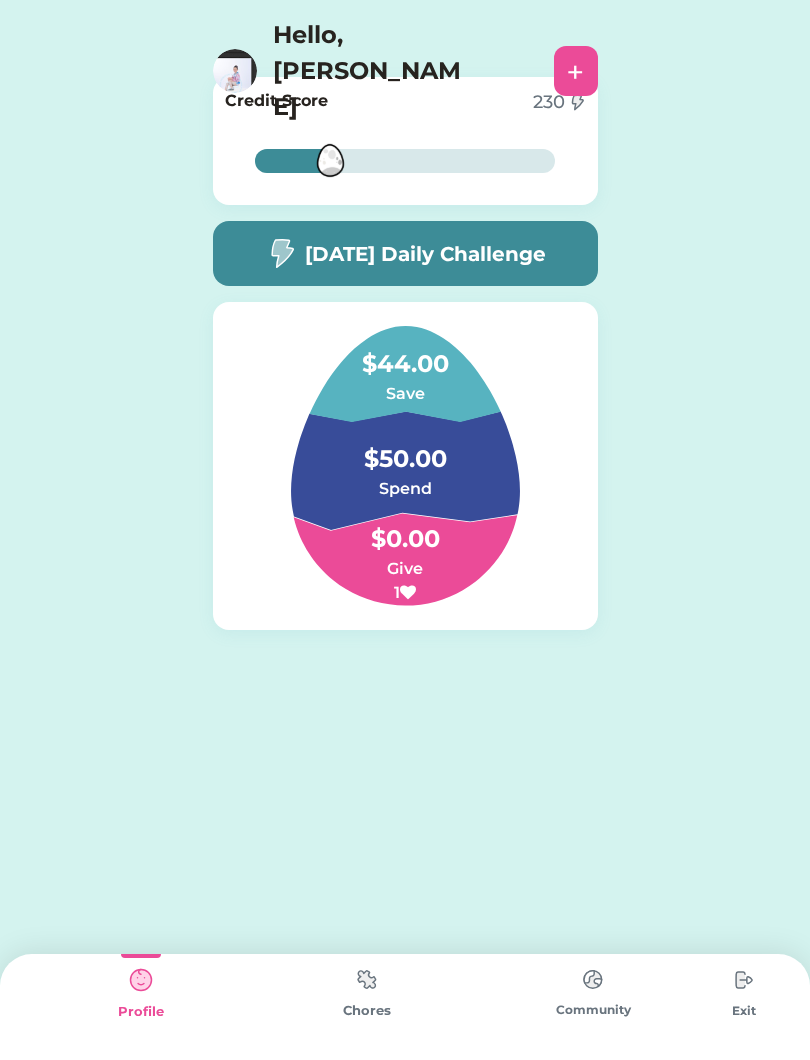 click on "+" at bounding box center [575, 71] 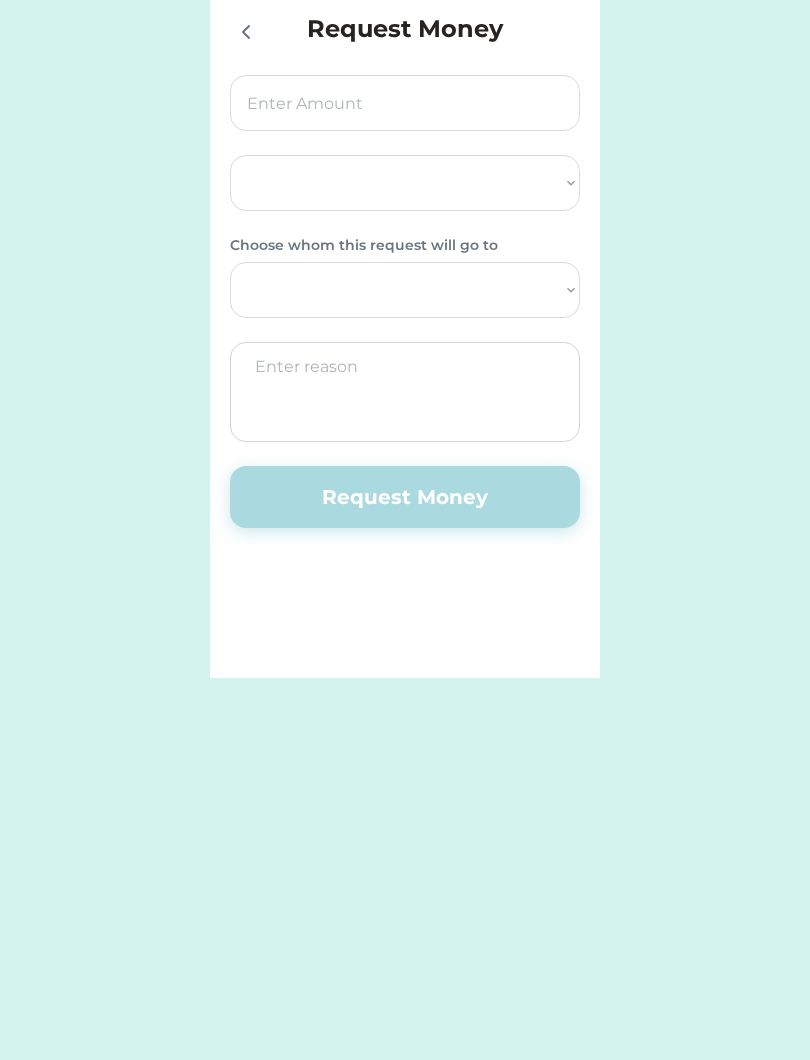 select on ""PLACEHOLDER_1427118222253"" 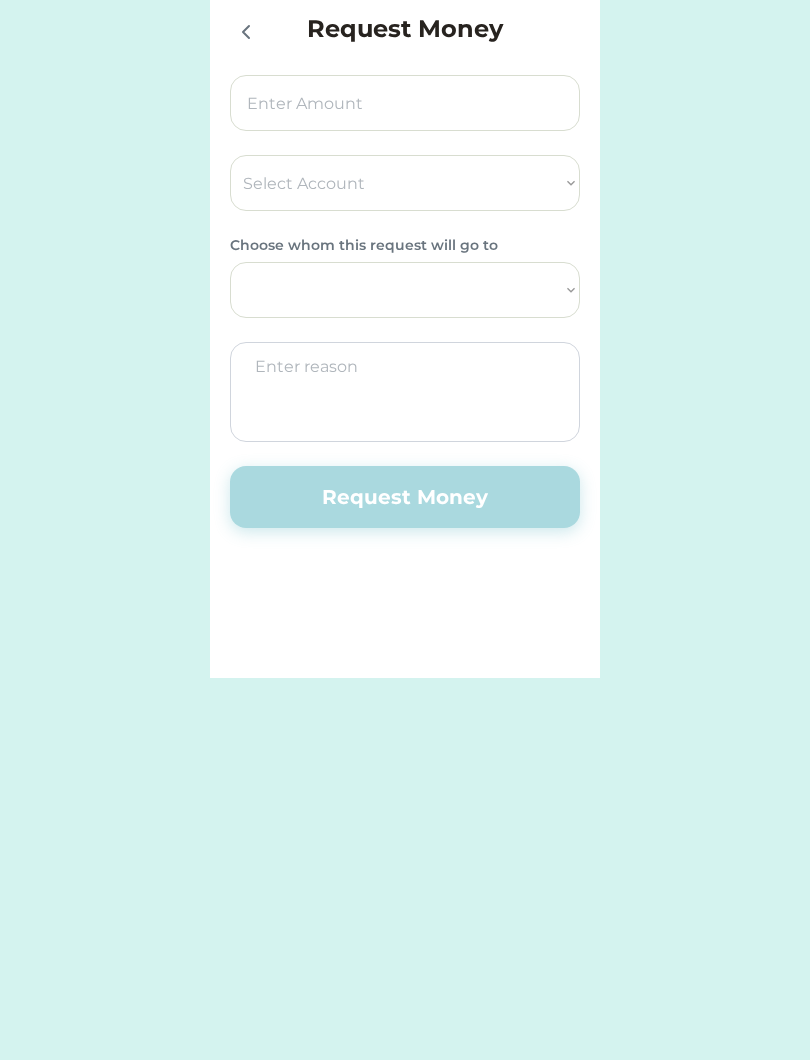 click at bounding box center (245, 31) 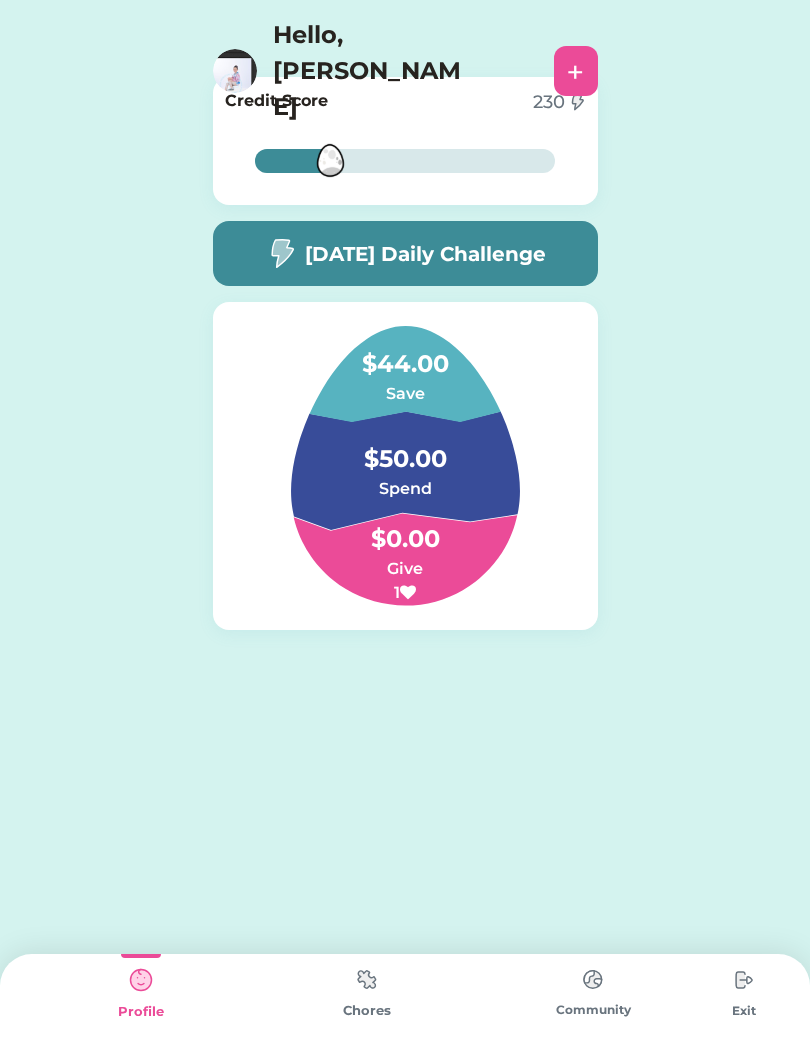click 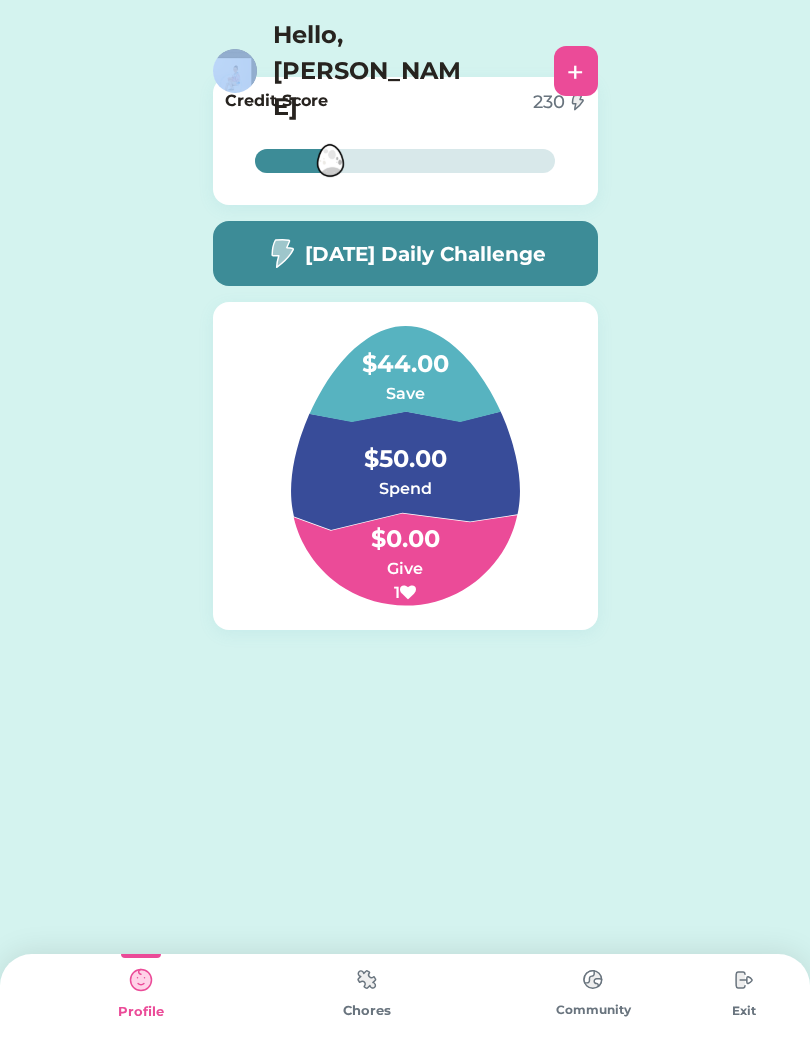 click 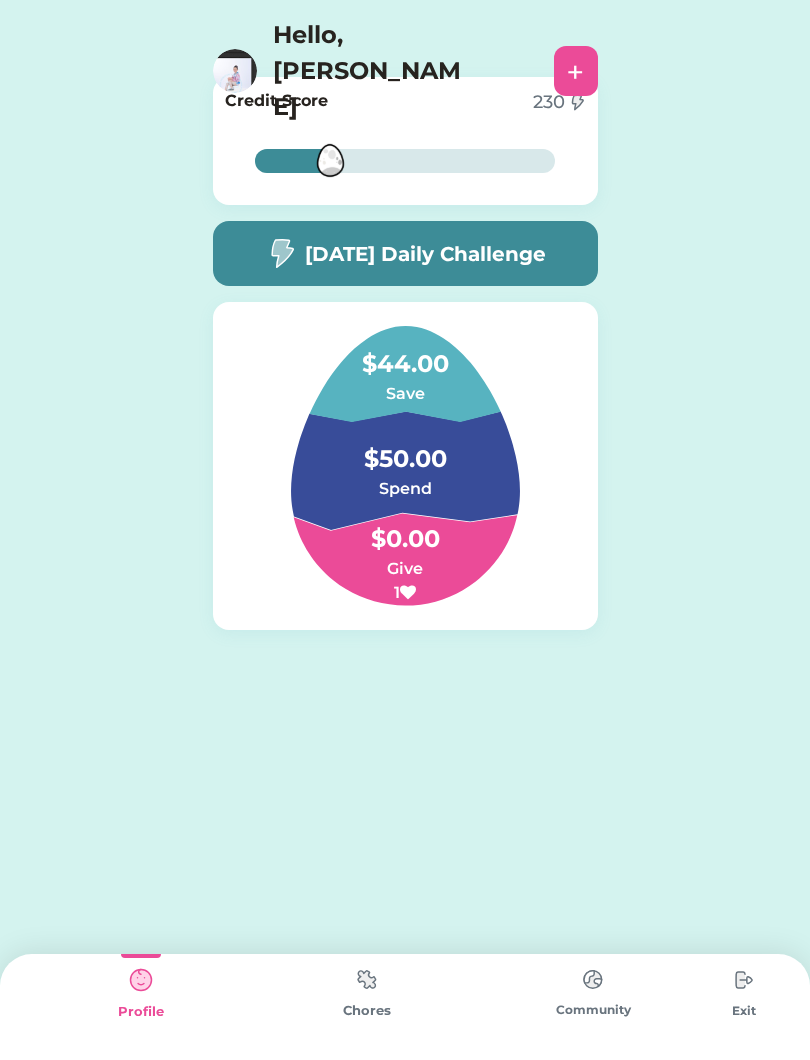 click at bounding box center [593, 979] 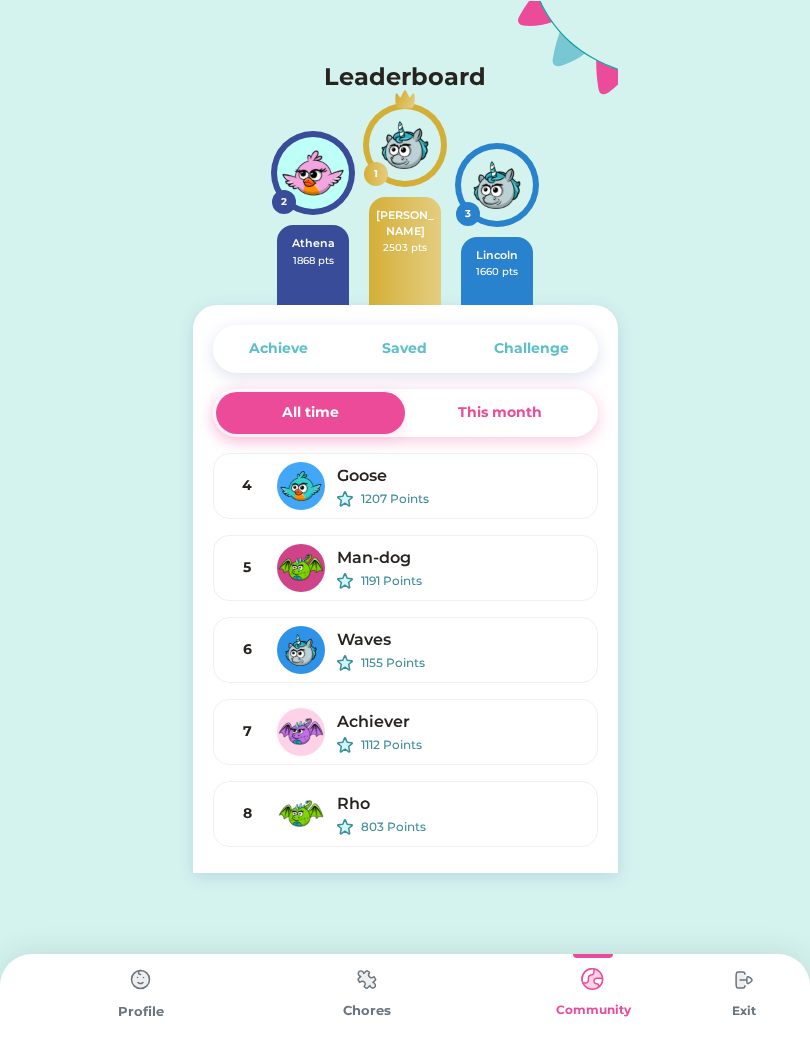 click at bounding box center [367, 979] 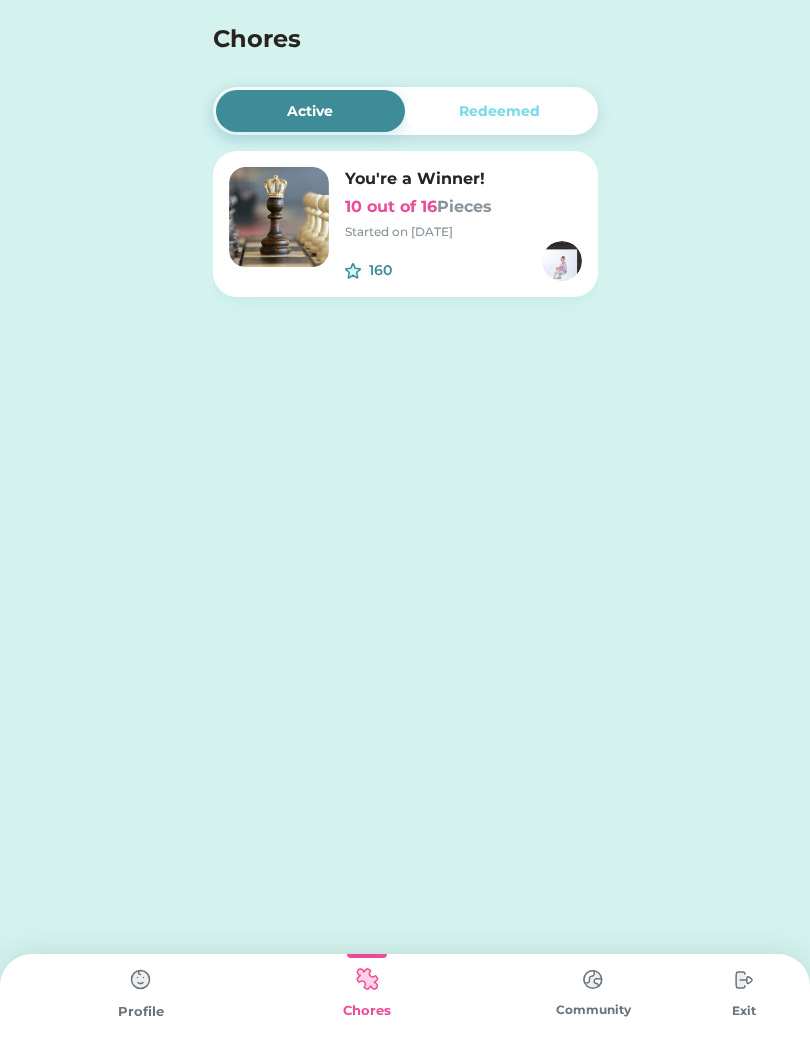 click on "Pieces" at bounding box center (464, 206) 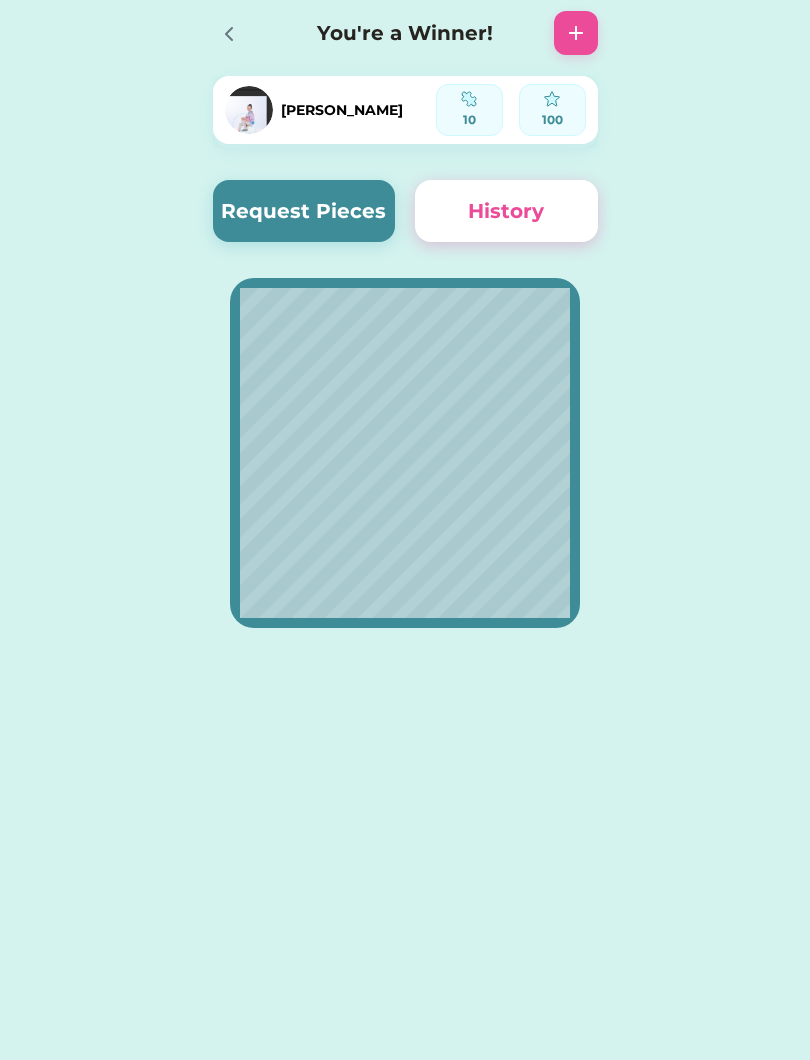 click on "History" at bounding box center (506, 211) 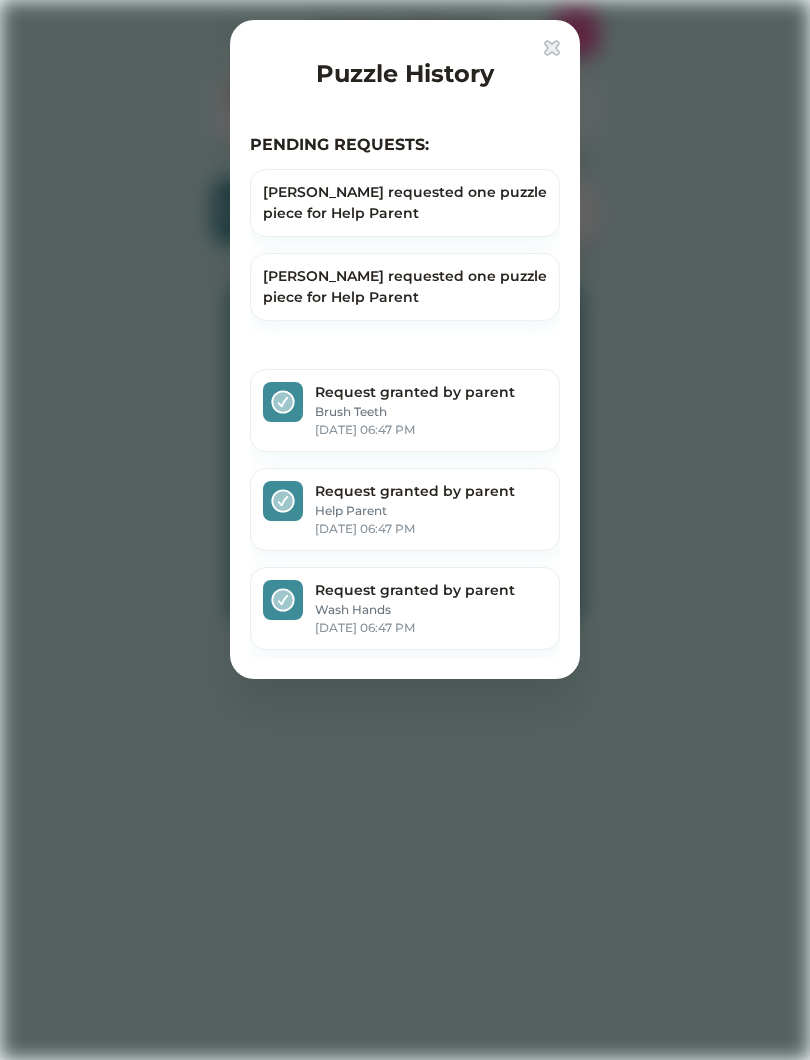 scroll, scrollTop: 0, scrollLeft: 0, axis: both 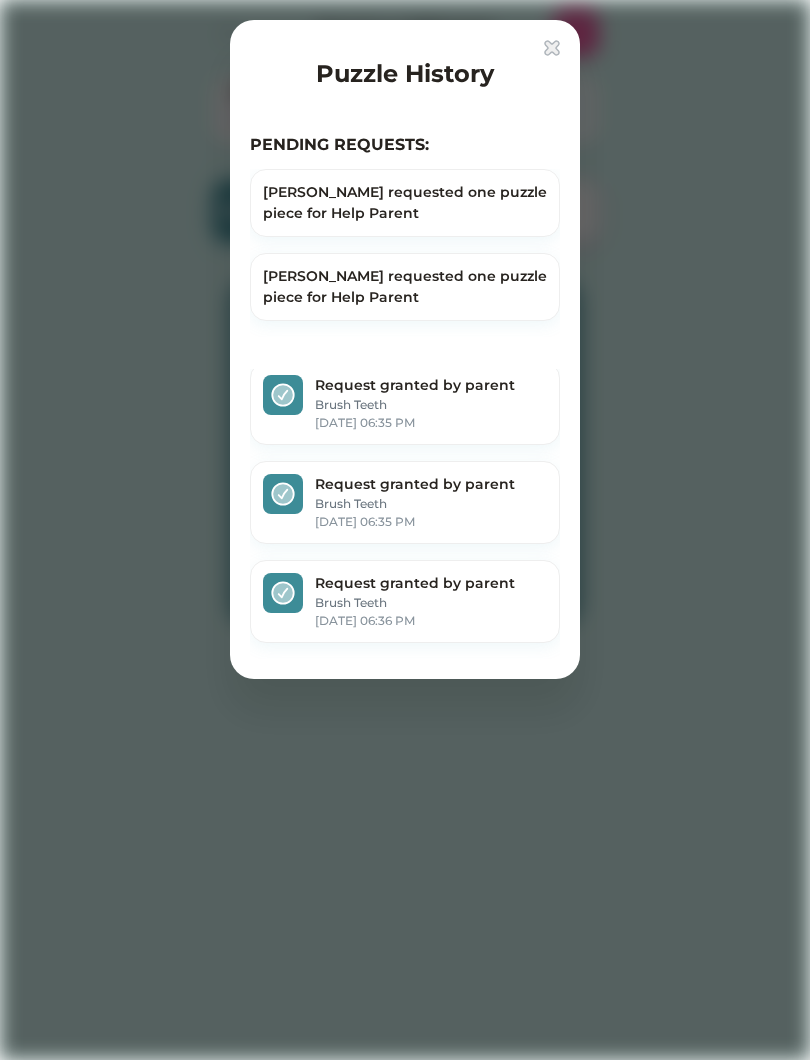 click on "Puzzle History PENDING REQUESTS: [PERSON_NAME] requested one puzzle piece for Help Parent [PERSON_NAME] requested one puzzle piece for Help Parent Request granted by parent    Brush Teeth [DATE] 06:47 PM Request granted by parent    Help Parent [DATE] 06:47 PM Request granted by parent    Wash Hands [DATE] 06:47 PM Request granted by parent    Wash Hands [DATE] 06:47 PM Request granted by parent    Make Lunch [DATE] 06:35 PM Request granted by parent    Help Parent [DATE] 06:35 PM Request granted by parent    Make Lunch [DATE] 06:35 PM Request granted by parent    Brush Teeth [DATE] 06:35 PM Request granted by parent    [PERSON_NAME] [DATE] 06:35 PM Request granted by parent    Brush Teeth [DATE] 06:36 PM" at bounding box center [405, 349] 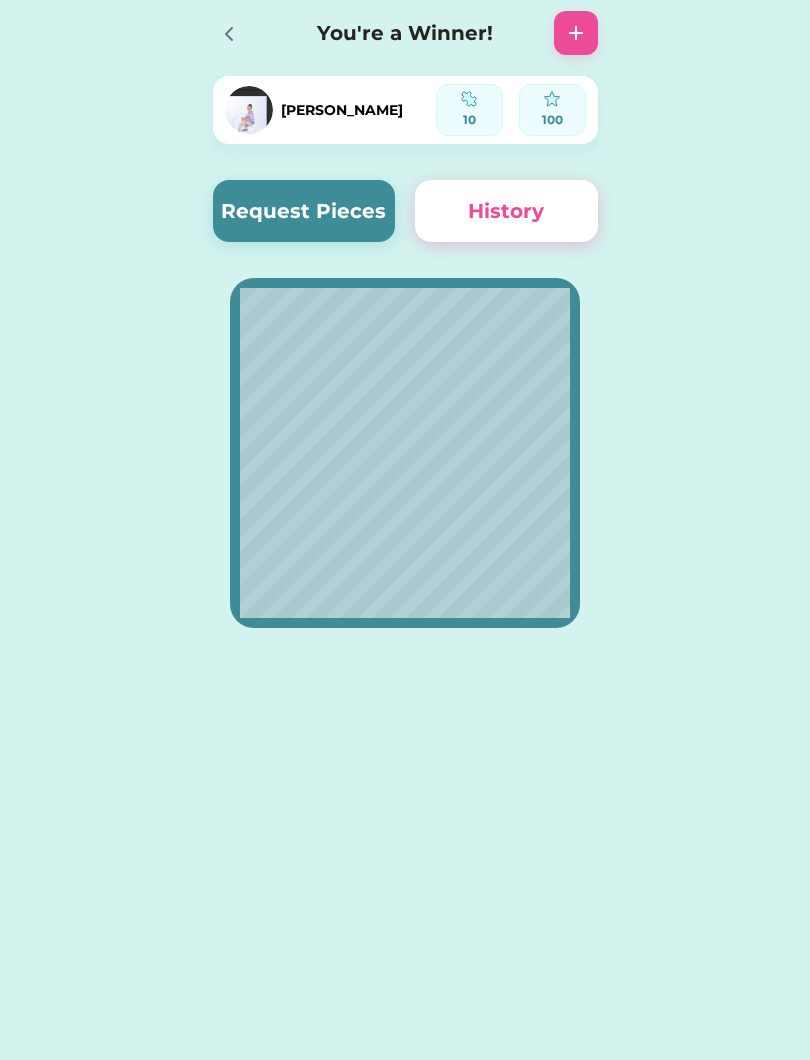 click on "Request Money Select Account Y-12 Credit Union Save Give Spend Choose whom this request will go to Request Money
Active Redeemed You're a Winner! 10 out of 16  Pieces  Started on [DATE] 160 $ Leaderboard 2 Athena 1868 pts 1 [PERSON_NAME]  2503 pts 3 [PERSON_NAME] 1660 pts Achieve Saved Challenge All time This month 4 Goose 1207 Points 5 Man-dog 1191 Points 6  Waves 1155 Points 7 Achiever 1112 Points 8 Rho 803 Points 9 LilyGrace  465 Points 10 Glo 387 Points 11 F-ynn 322 Points 12 [PERSON_NAME] 321 Points 13 B-wen 308 Points 14 [PERSON_NAME] 283 Points
[PERSON_NAME] 10 100 Request Pieces History
You're a Winner!
Oops There was a problem during the setup of your puzzle. Please add an image for this puzzle Save [PERSON_NAME] Save" 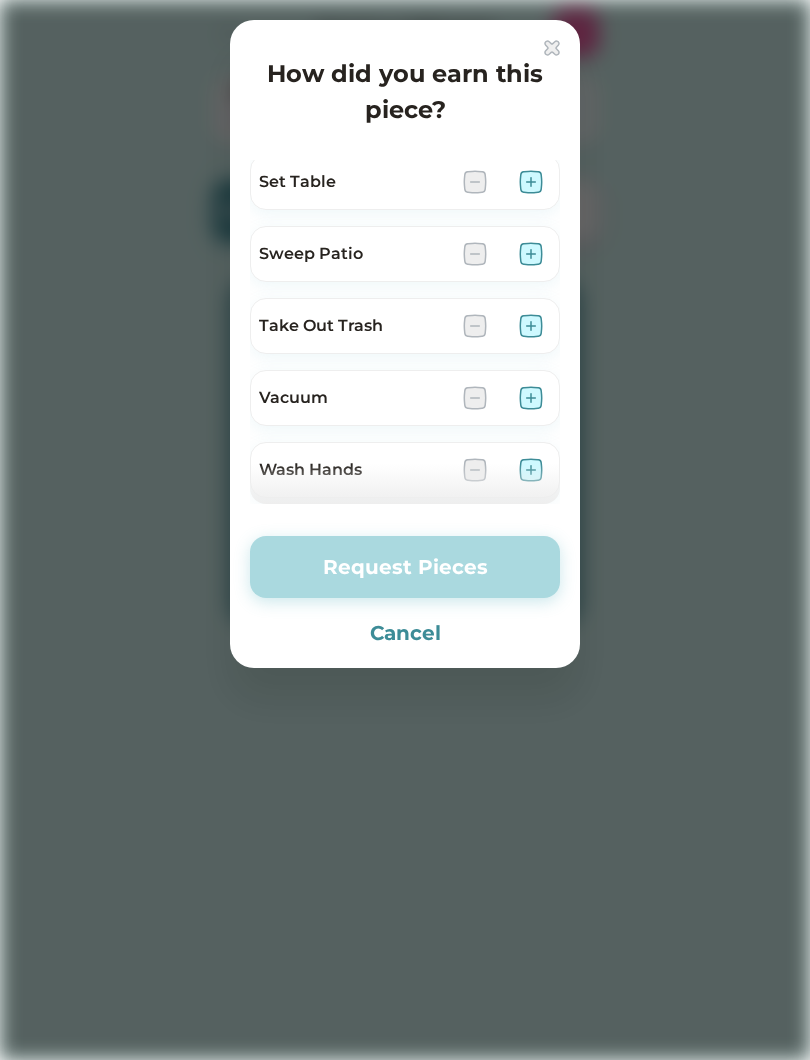 scroll, scrollTop: 1231, scrollLeft: 0, axis: vertical 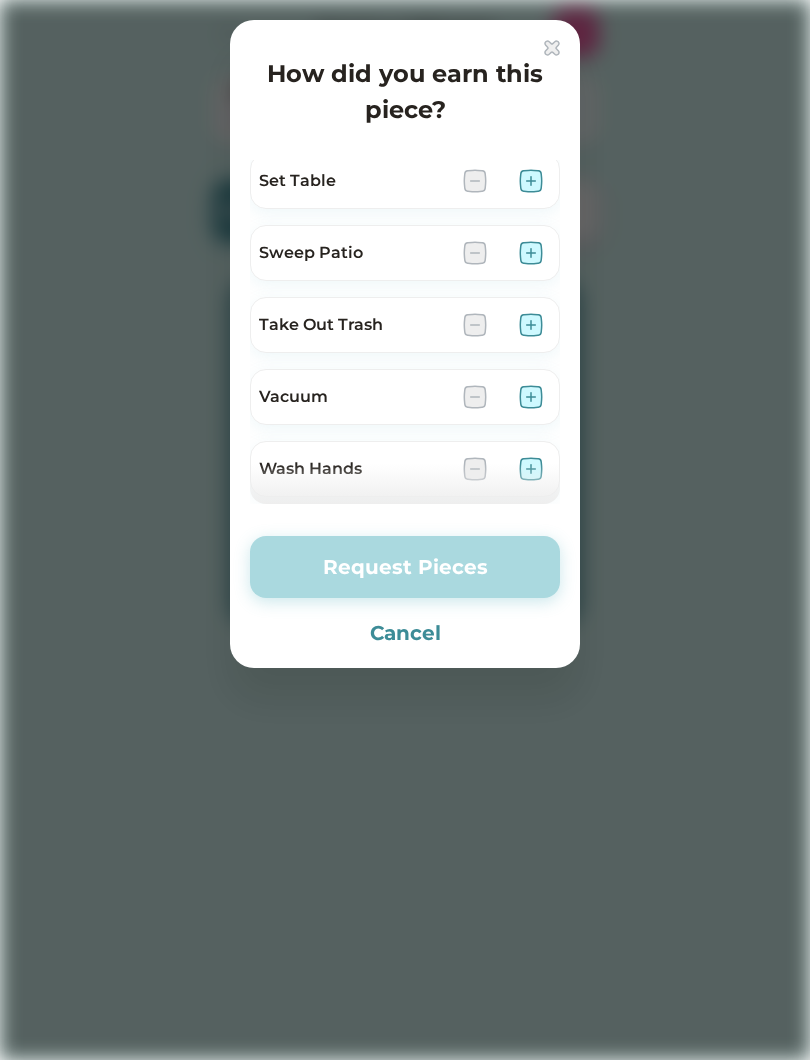 click at bounding box center [405, 484] 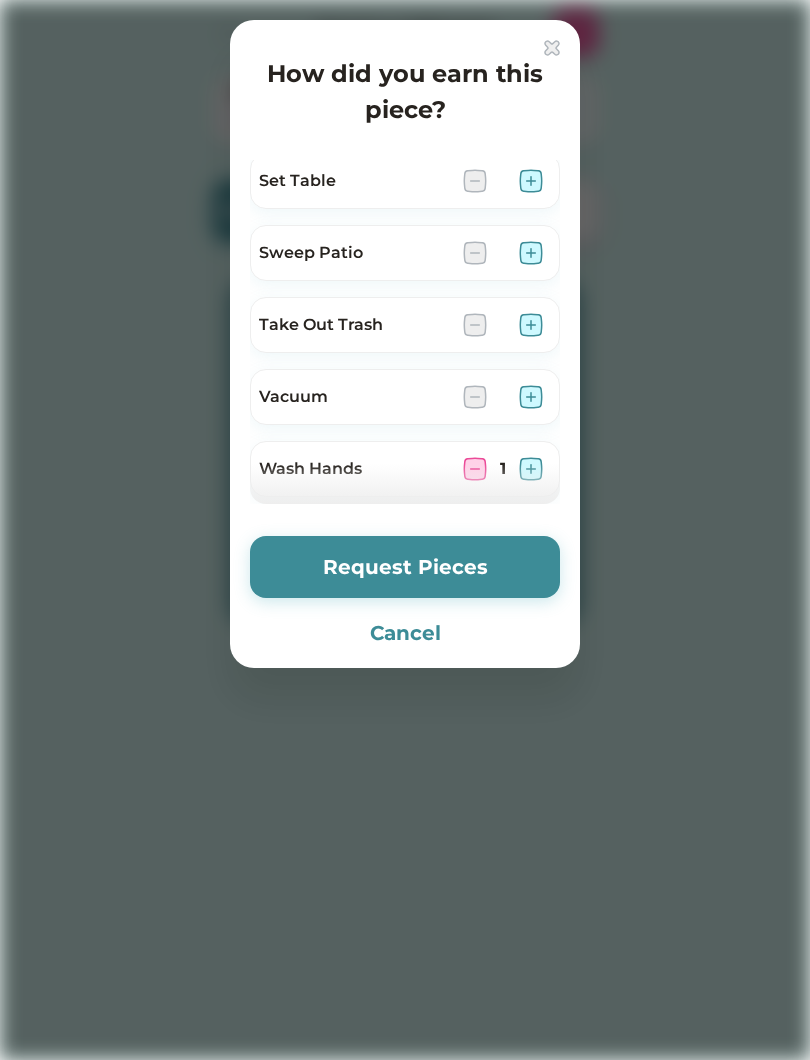 click at bounding box center [405, 484] 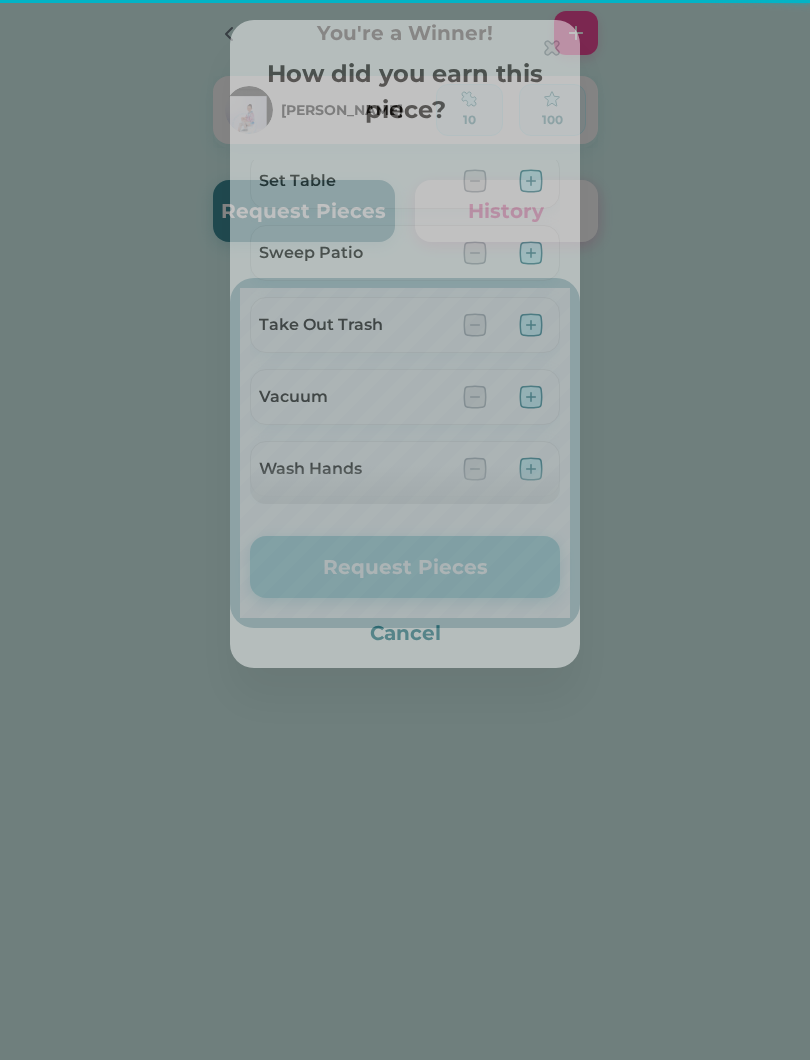 click on "Request Pieces" at bounding box center (405, 567) 